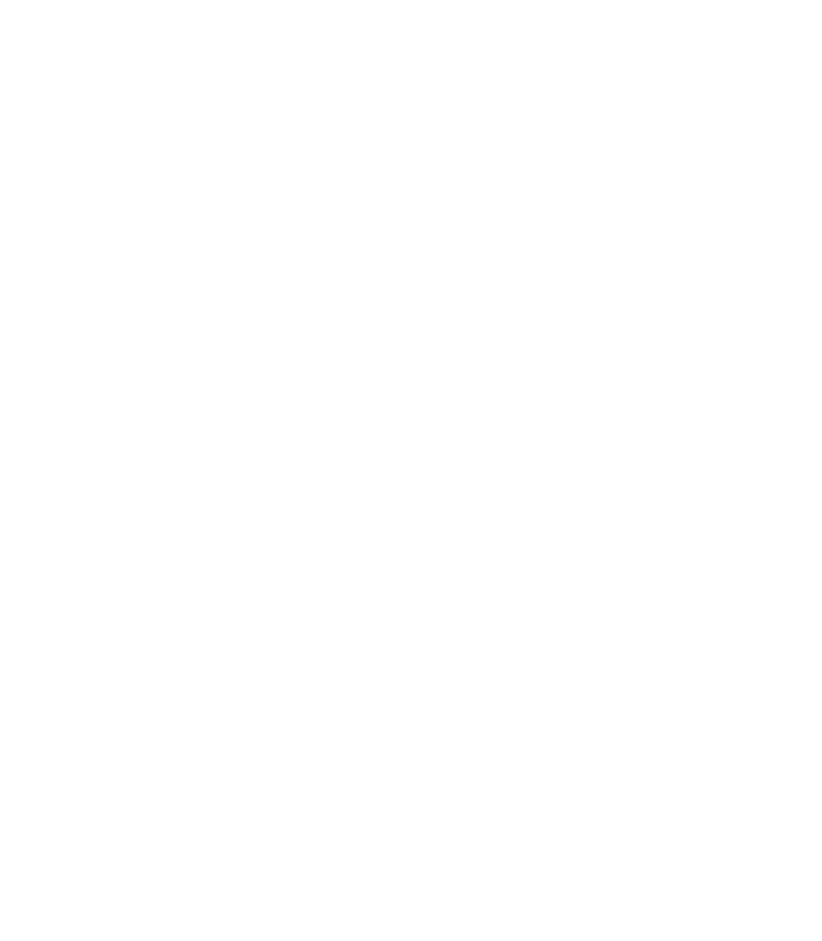 scroll, scrollTop: 0, scrollLeft: 0, axis: both 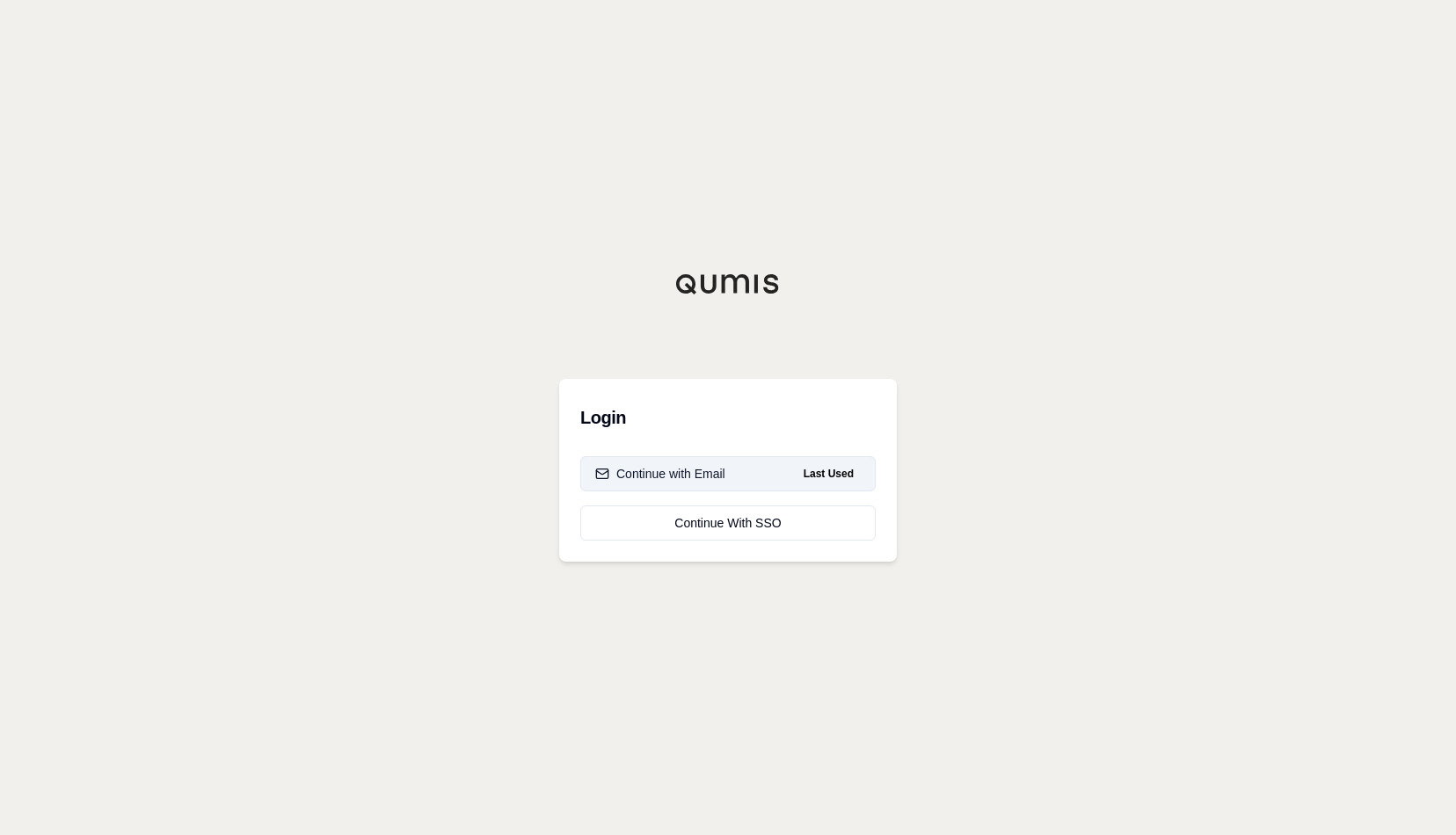 click on "Last Used" at bounding box center [828, 474] 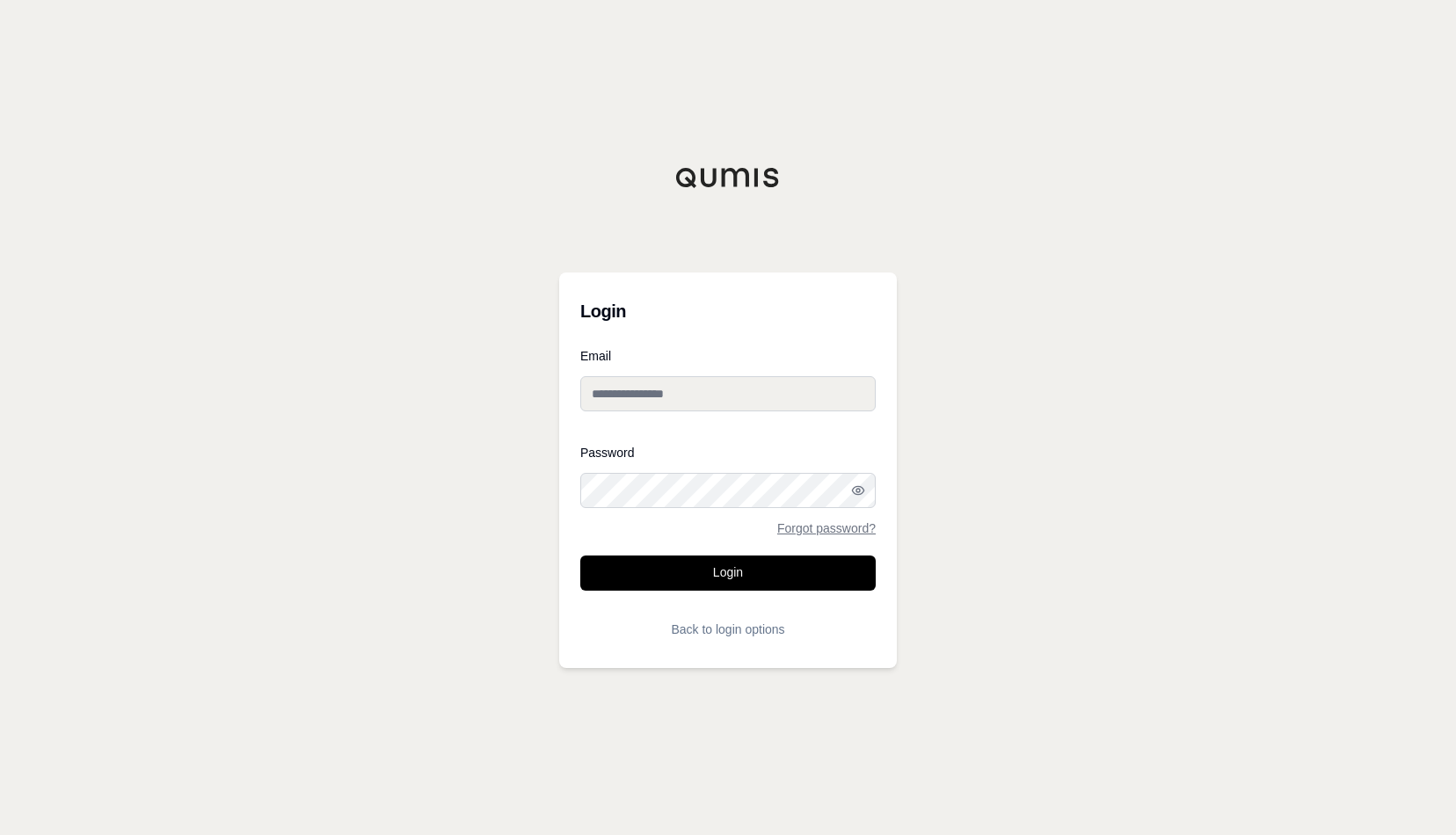 type on "**********" 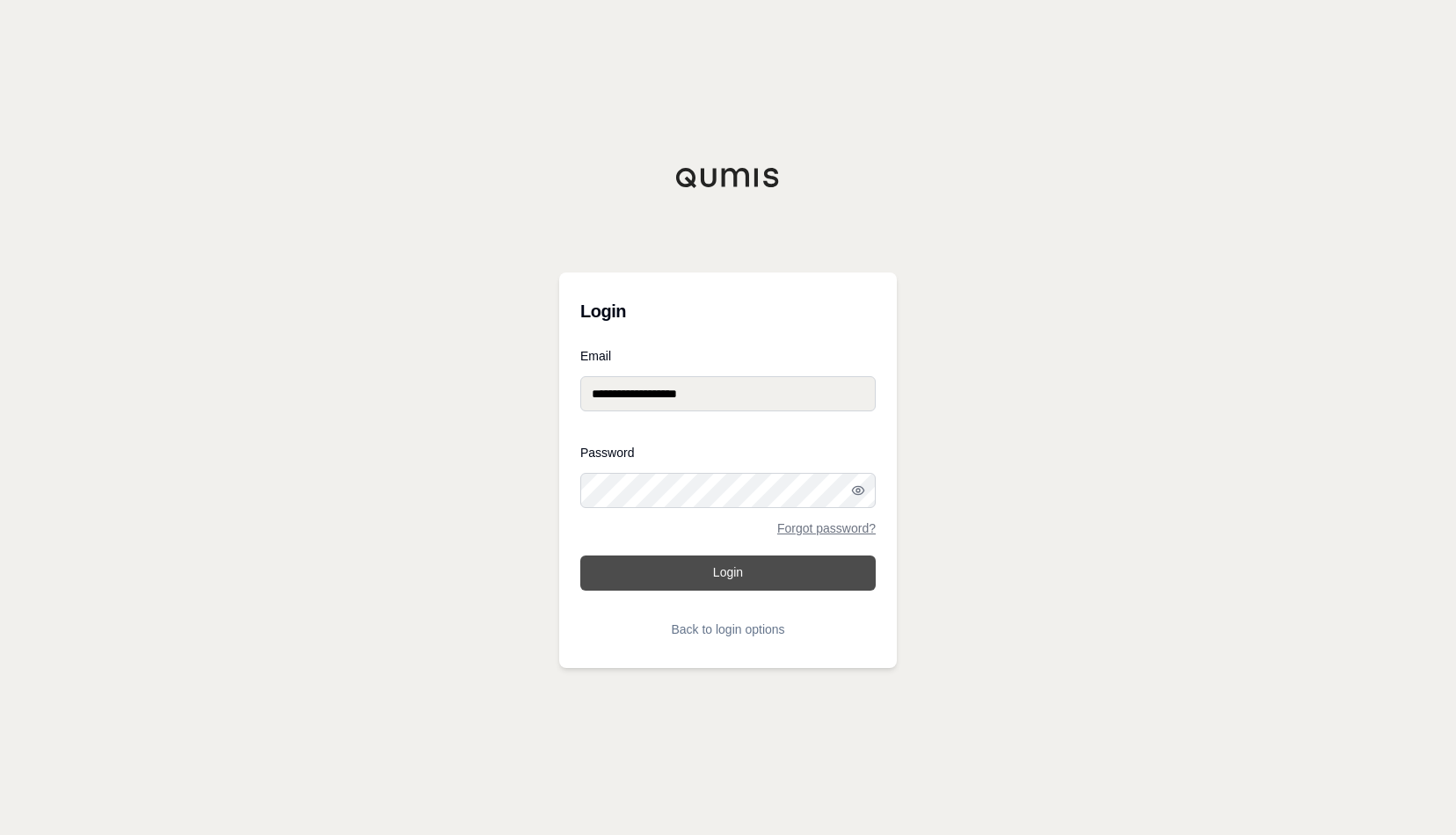 click on "Login" at bounding box center [728, 573] 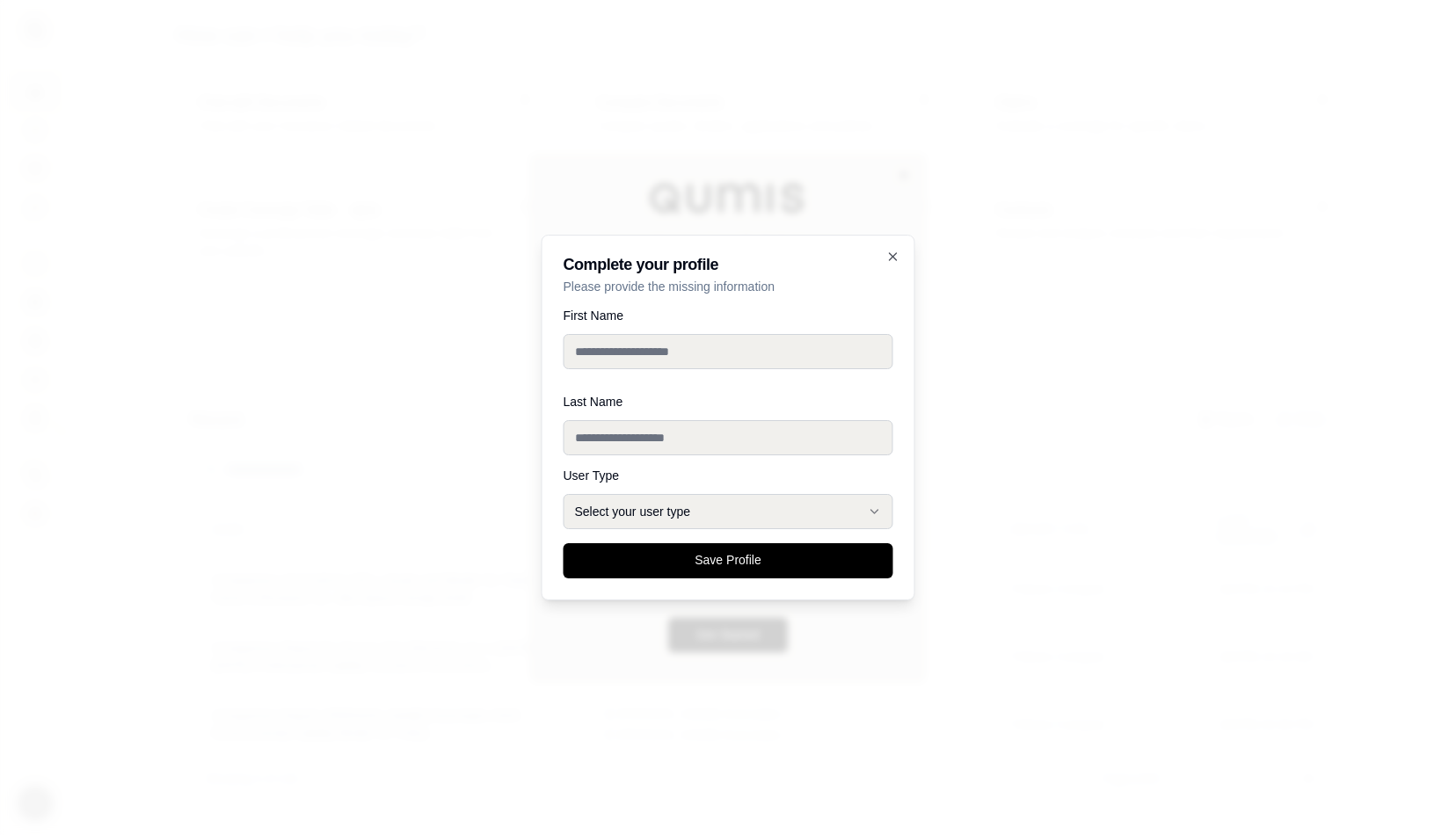 click on "**********" at bounding box center (728, 418) 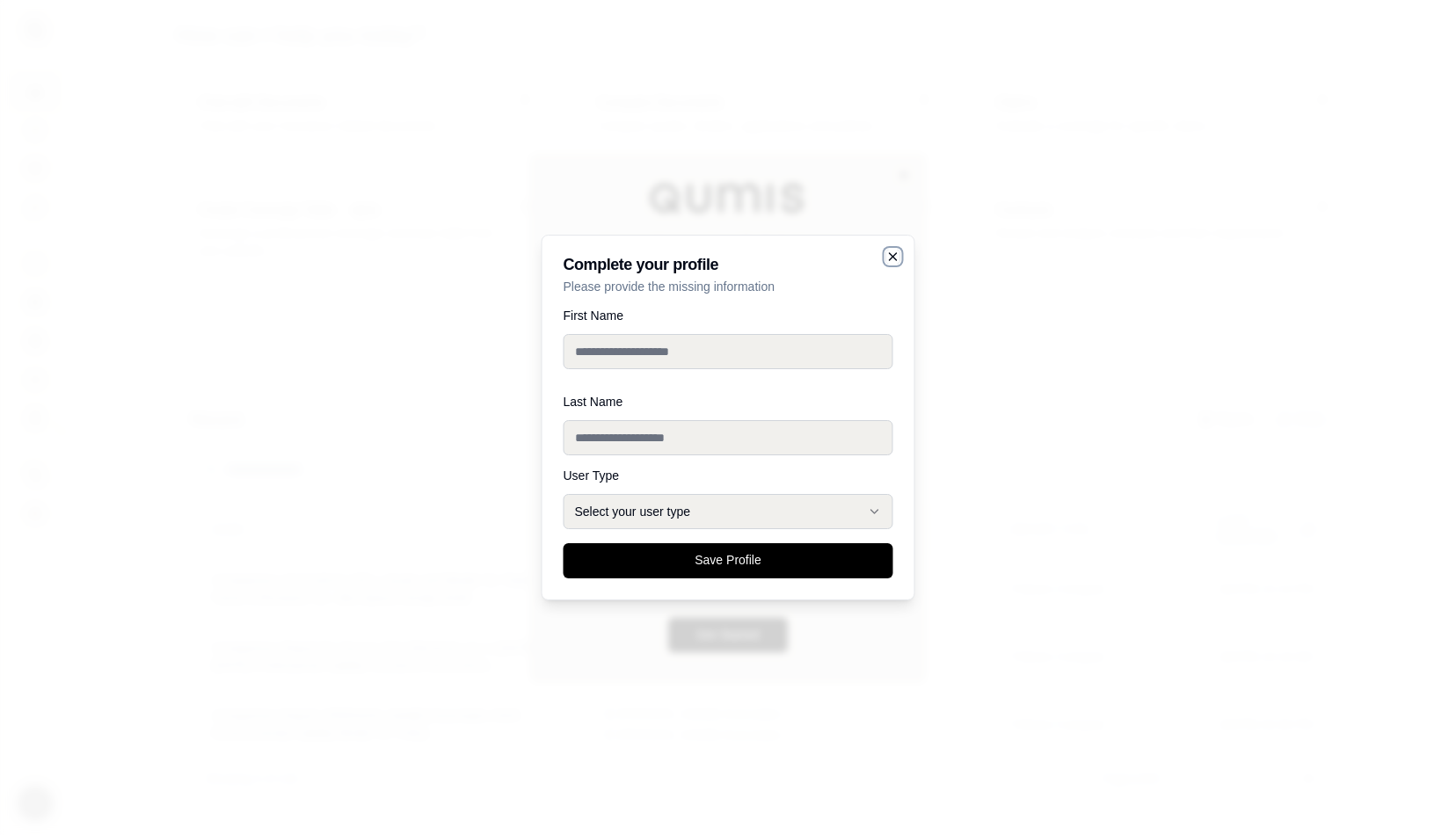 click 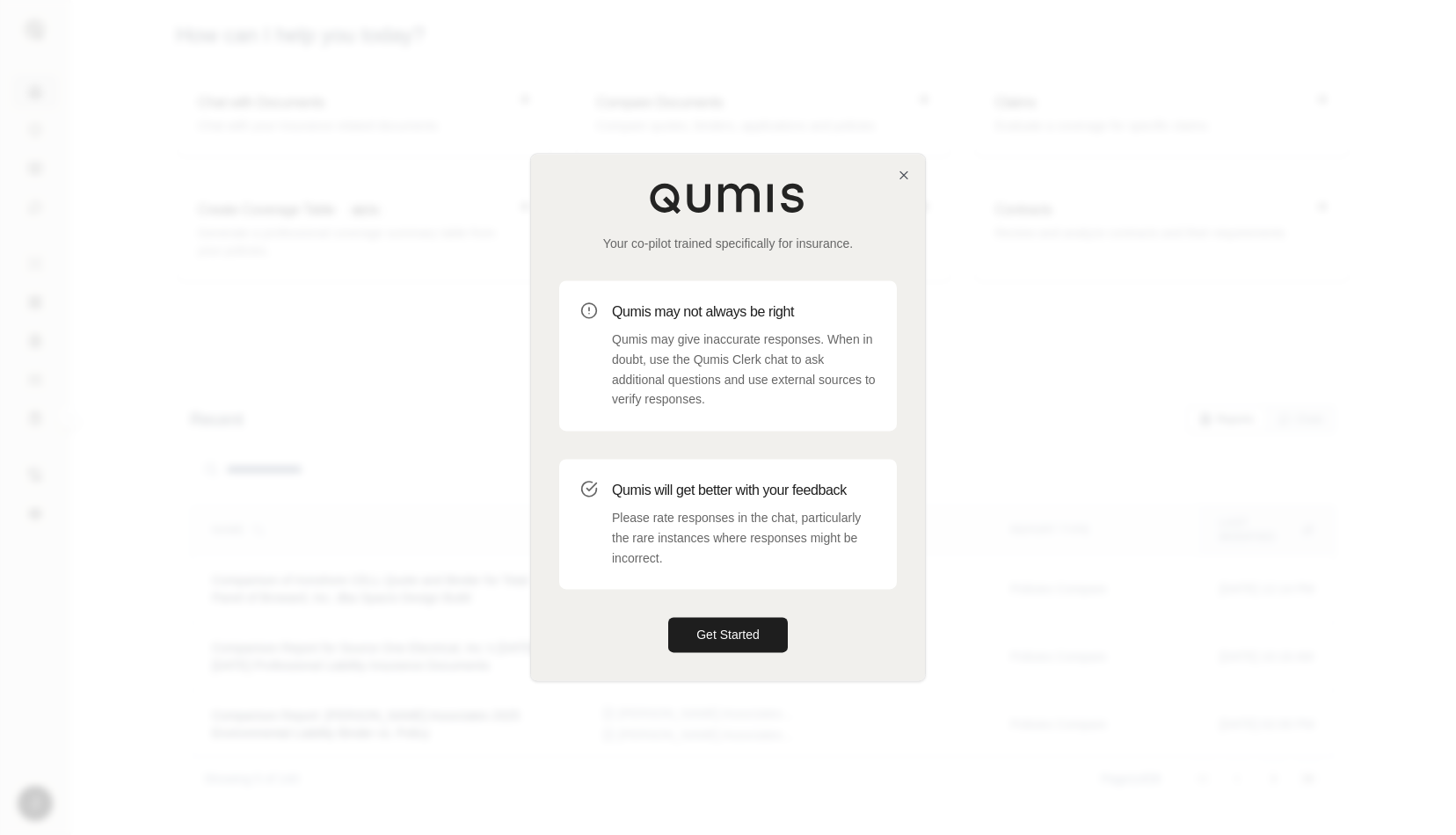 click on "Your co-pilot trained specifically for insurance. Qumis may not always be right Qumis may give inaccurate responses. When in doubt, use the Qumis Clerk chat to ask additional questions and use external sources to verify responses. Qumis will get better with your feedback Please rate responses in the chat, particularly the rare instances where responses might be incorrect. Get Started" at bounding box center (728, 417) 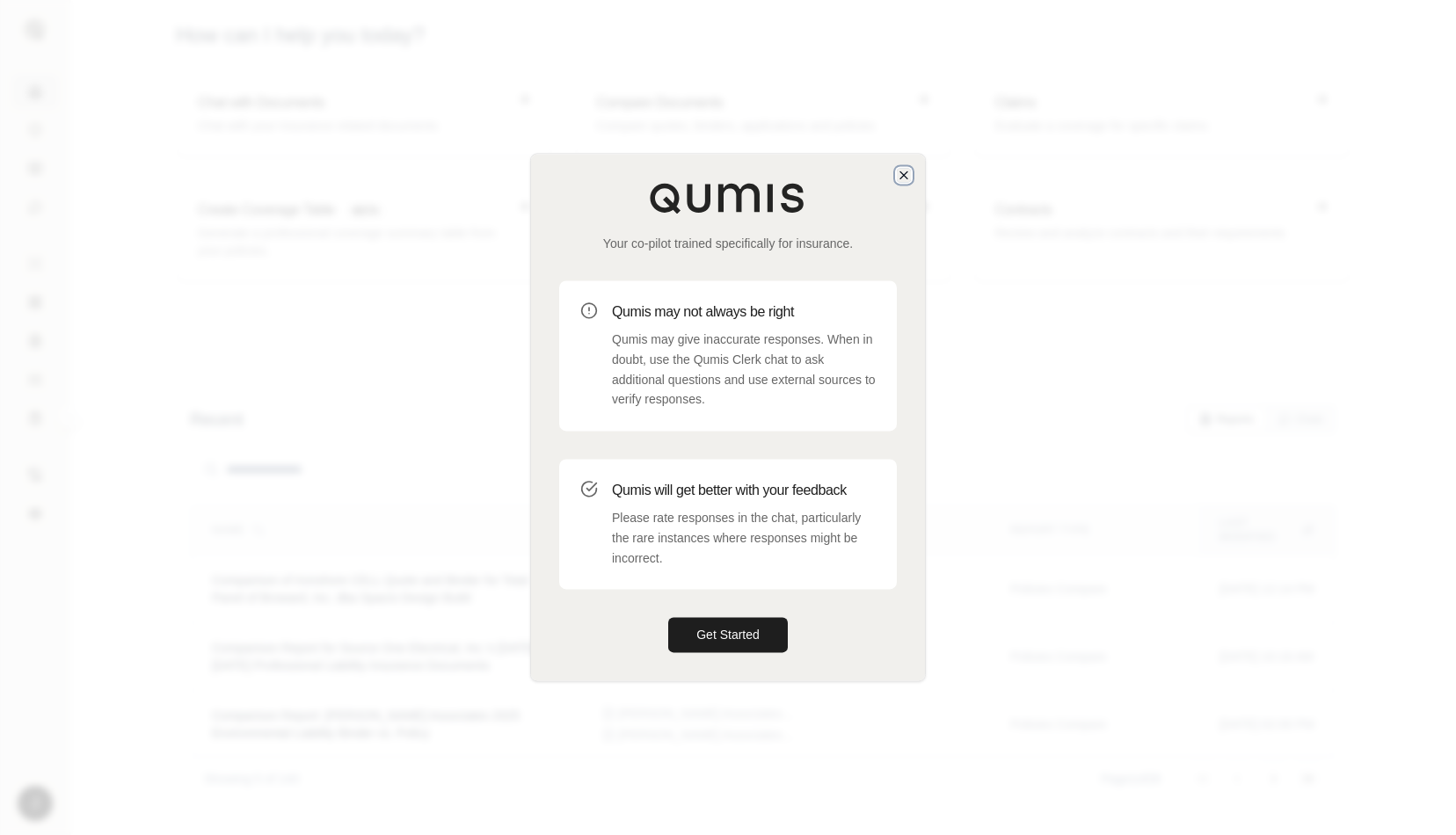 click 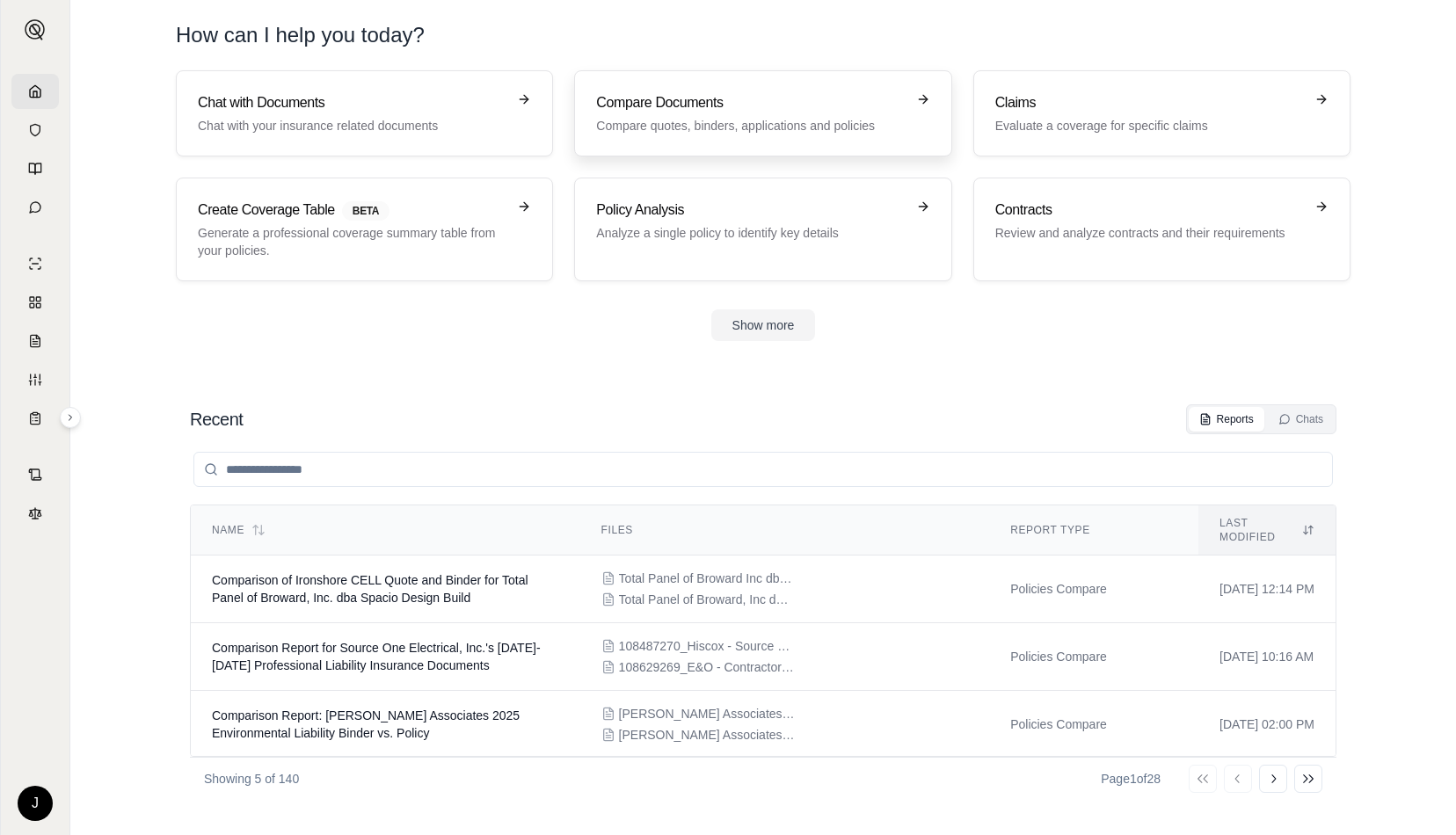 click 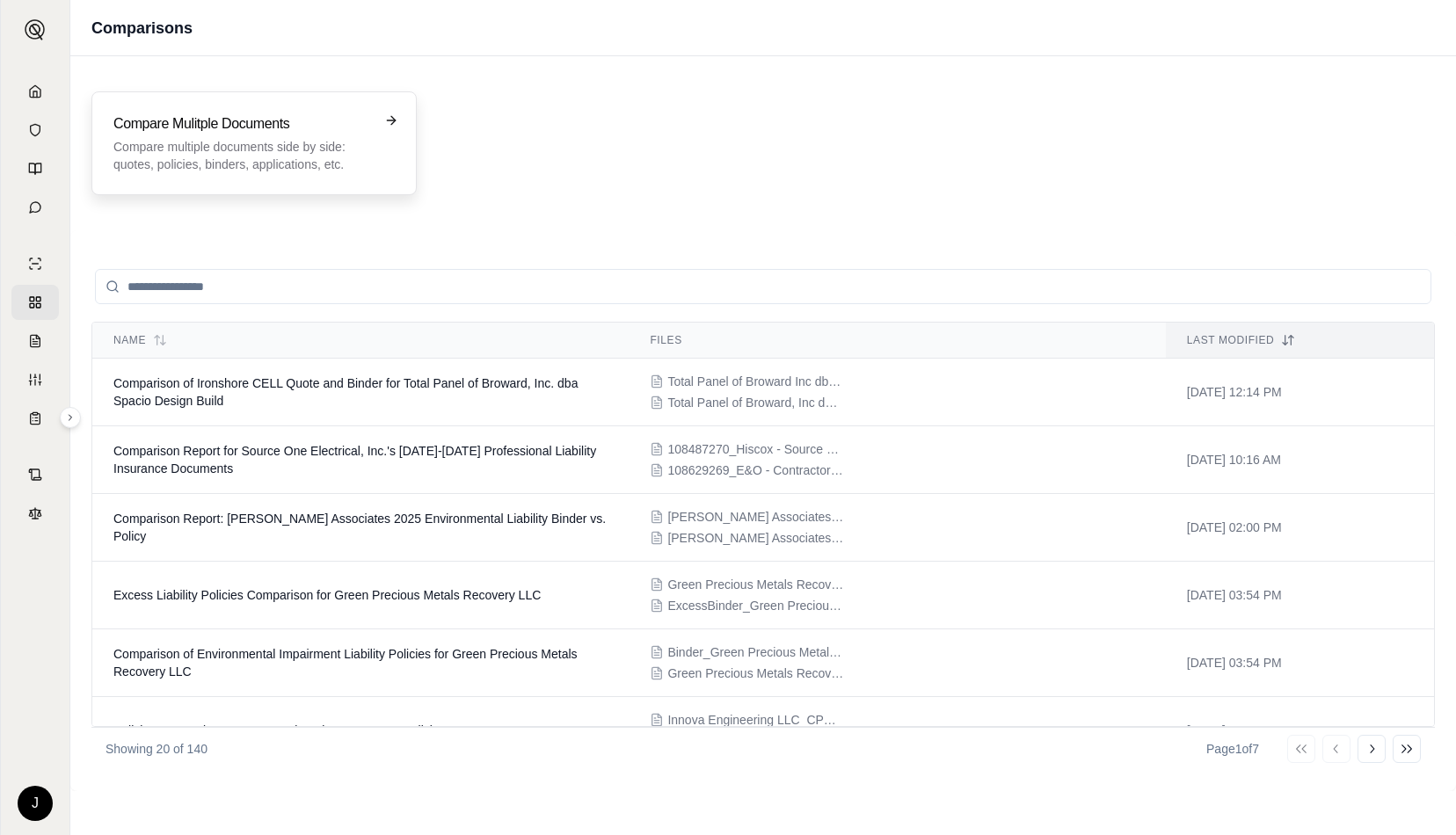 click 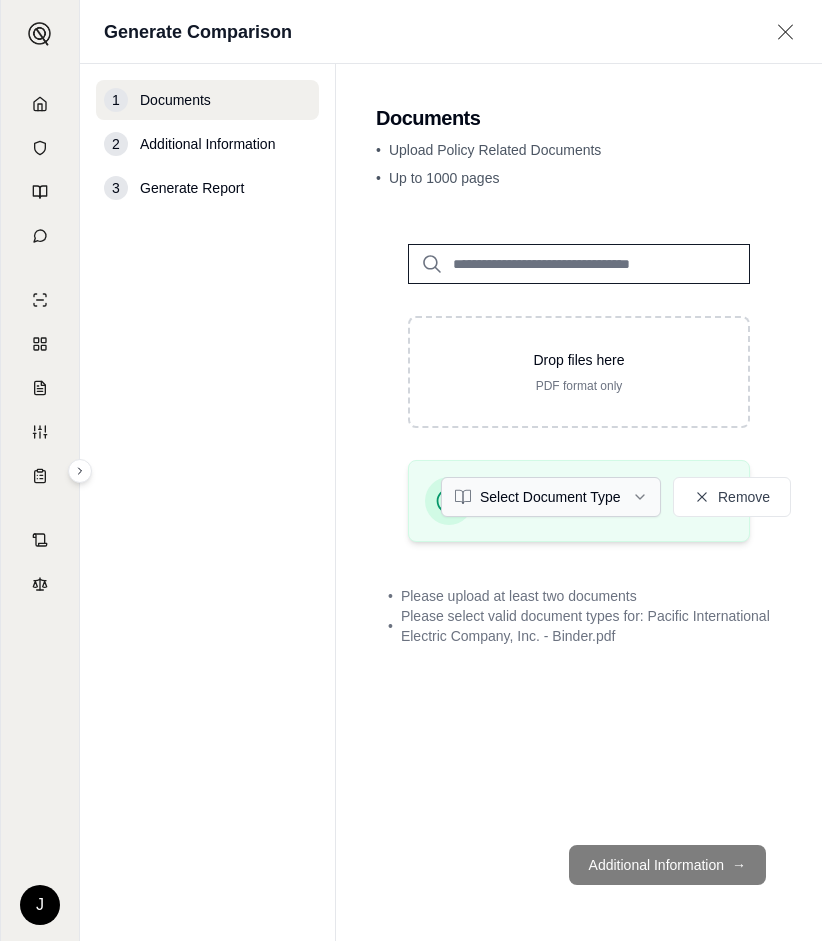 click on "J Generate Comparison 1 Documents 2 Additional Information 3 Generate Report Documents • Upload Policy Related Documents • Up to 1000 pages Drop files here PDF format only Pacific International Electric Company, Inc. - Binder.pdf Select Document Type Remove • Please upload at least two documents • Please select valid document types for: Pacific International Electric Company, Inc. - Binder.pdf Additional Information →" at bounding box center [411, 470] 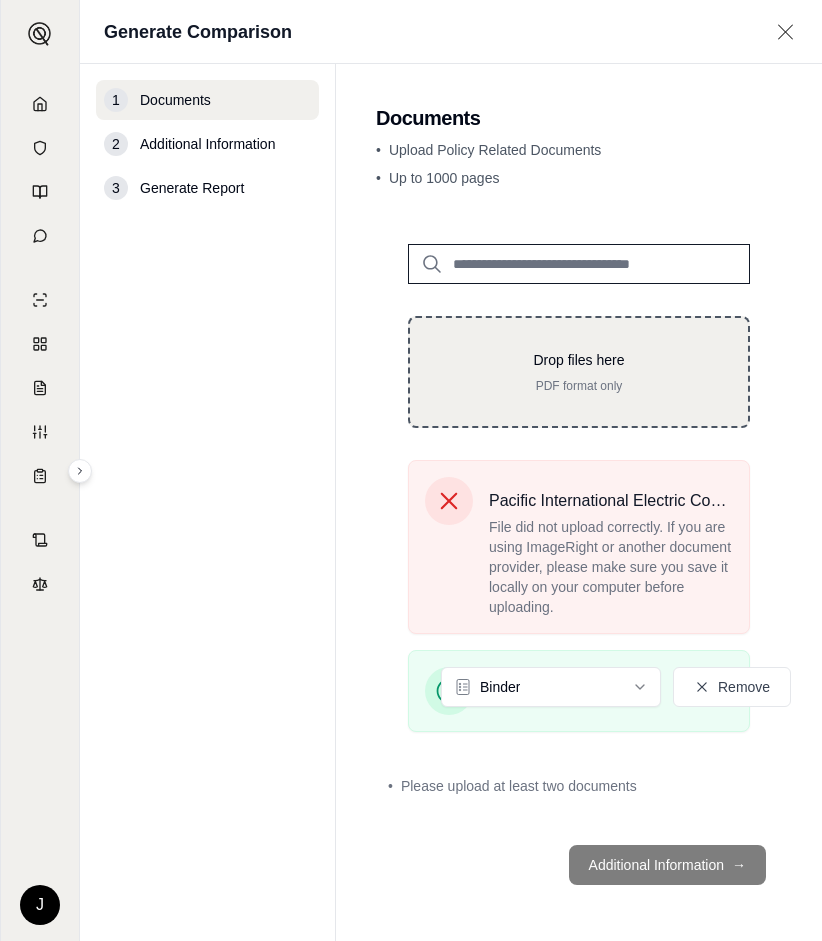 drag, startPoint x: 524, startPoint y: 334, endPoint x: 486, endPoint y: 342, distance: 38.832977 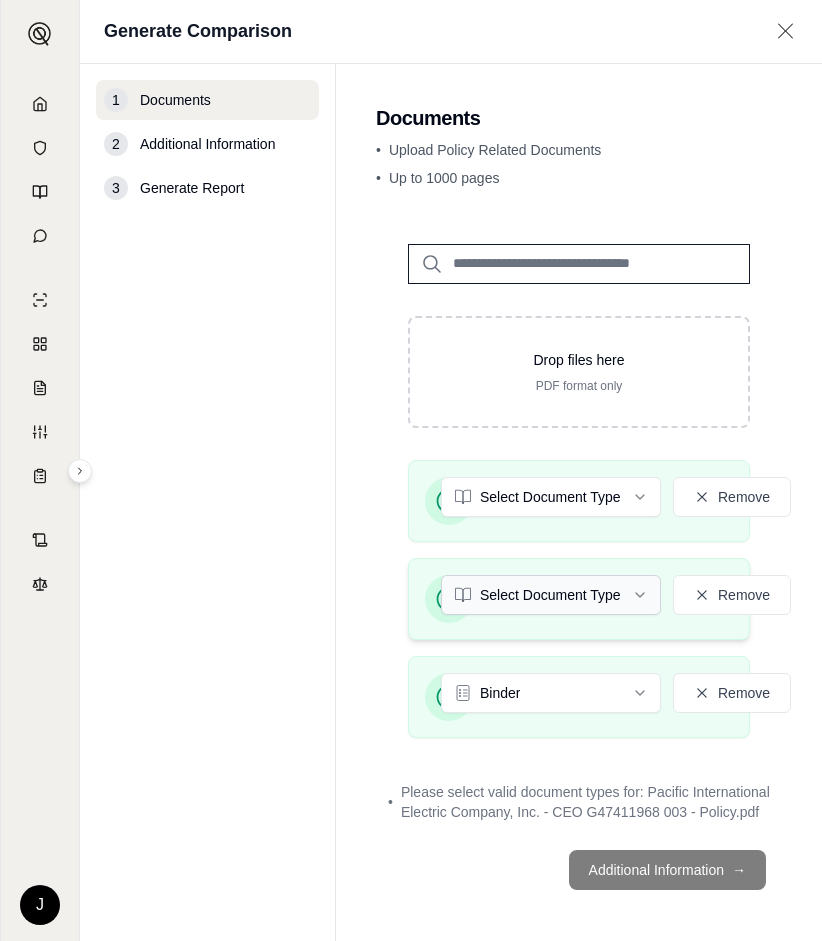 scroll, scrollTop: 22, scrollLeft: 0, axis: vertical 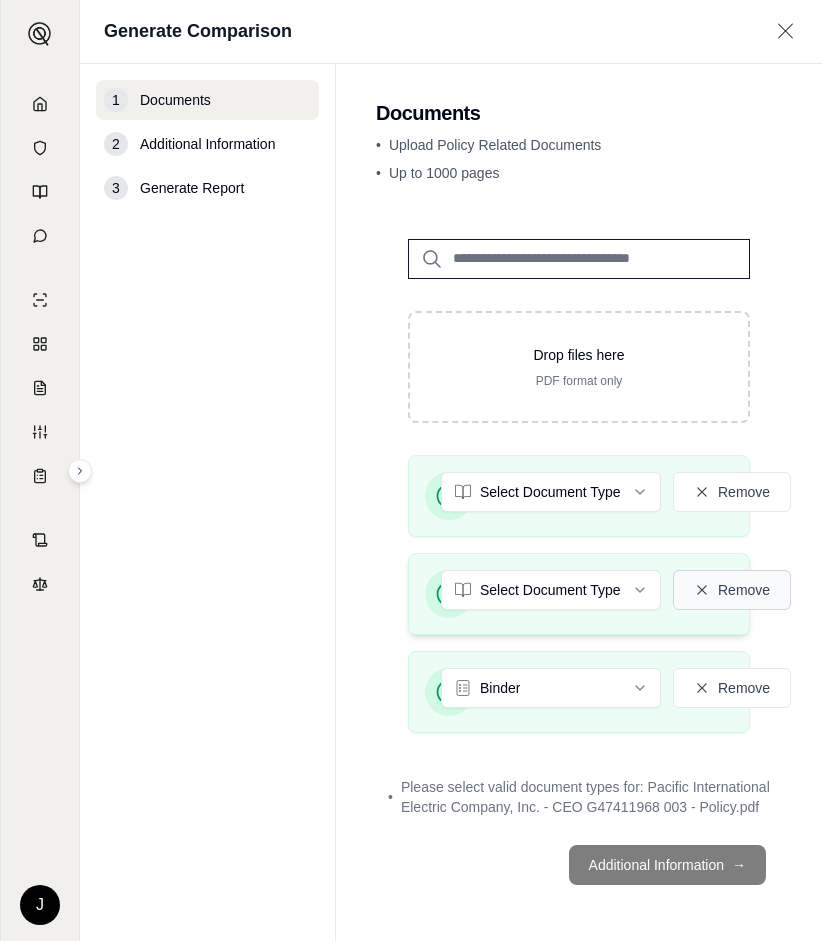 click on "Remove" at bounding box center (732, 590) 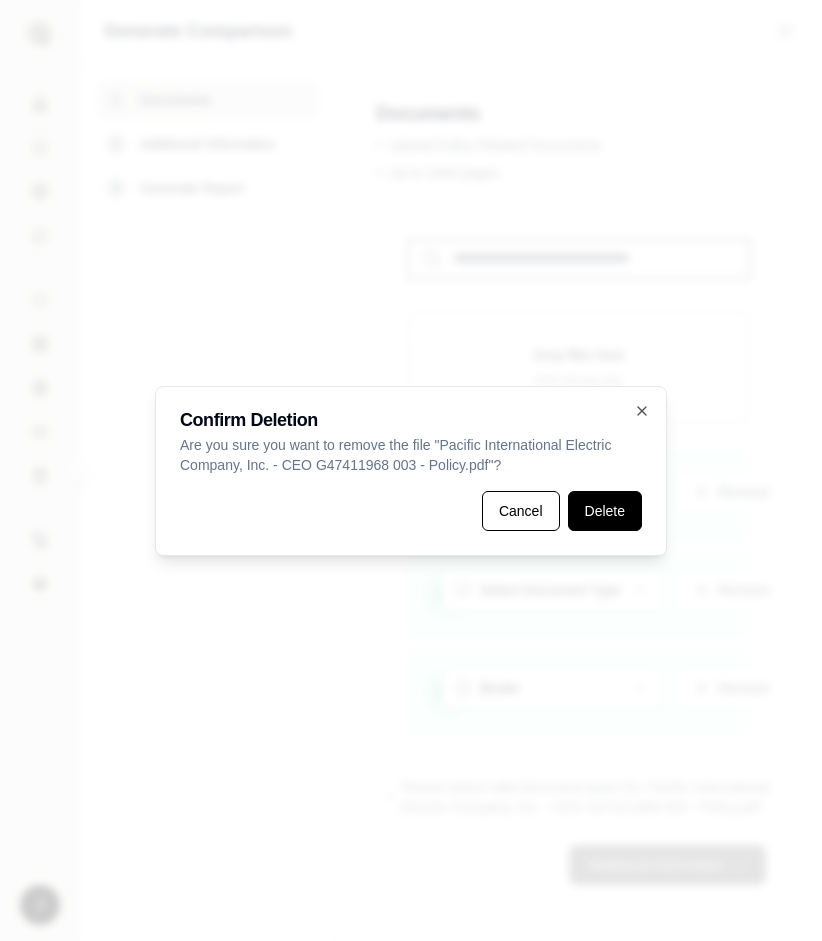 click on "Delete" at bounding box center [605, 511] 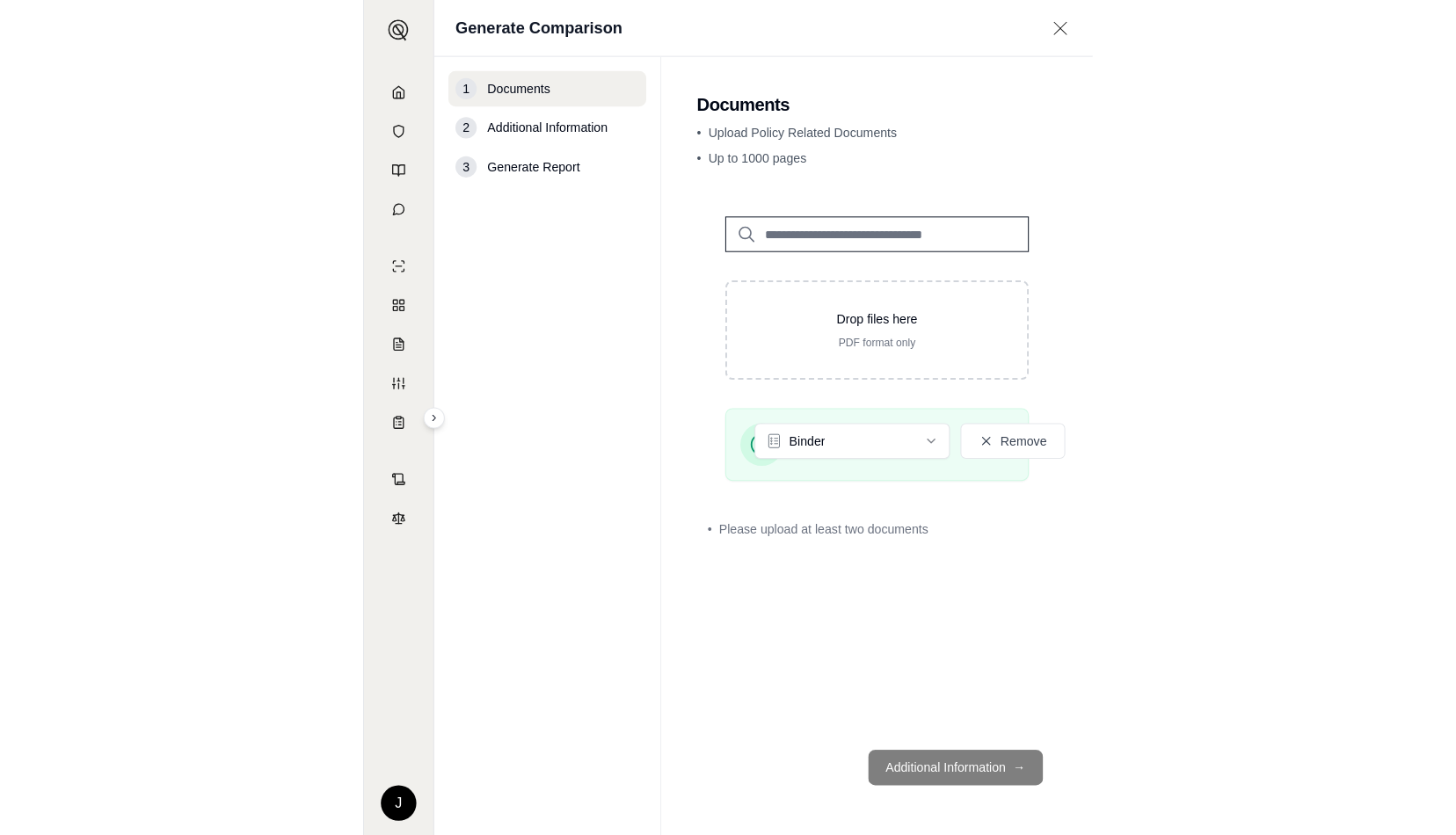 scroll, scrollTop: 0, scrollLeft: 0, axis: both 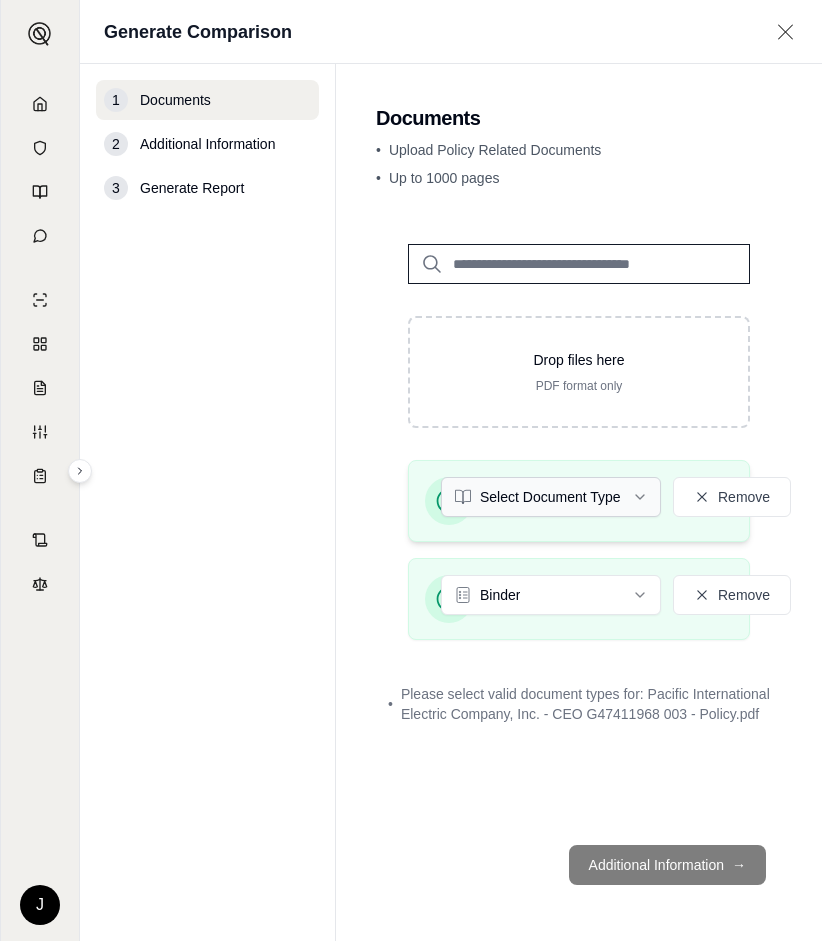 click on "J Generate Comparison 1 Documents 2 Additional Information 3 Generate Report Documents • Upload Policy Related Documents • Up to 1000 pages Drop files here PDF format only Pacific International Electric Company, Inc. - CEO G47411968 003 - Policy.pdf Select Document Type Remove Pacific International Electric Company, Inc. - Binder.pdf Binder Remove • Please select valid document types for: Pacific International Electric Company, Inc. - CEO G47411968 003 - Policy.pdf Additional Information →" at bounding box center (411, 470) 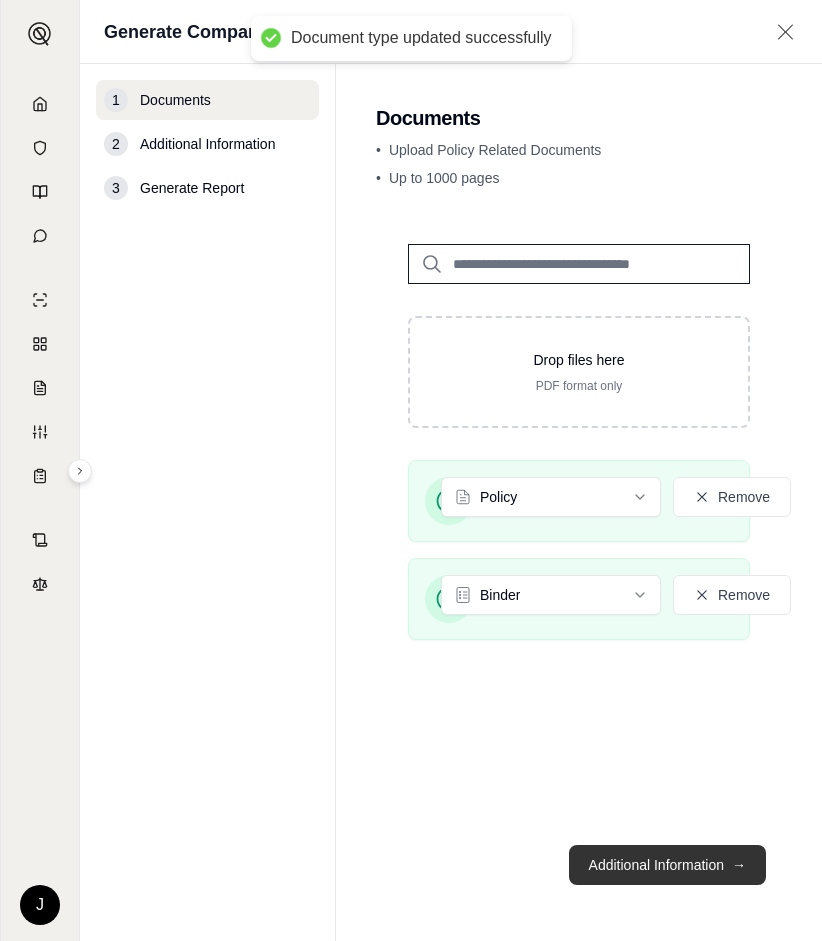 click on "Additional Information →" at bounding box center [667, 865] 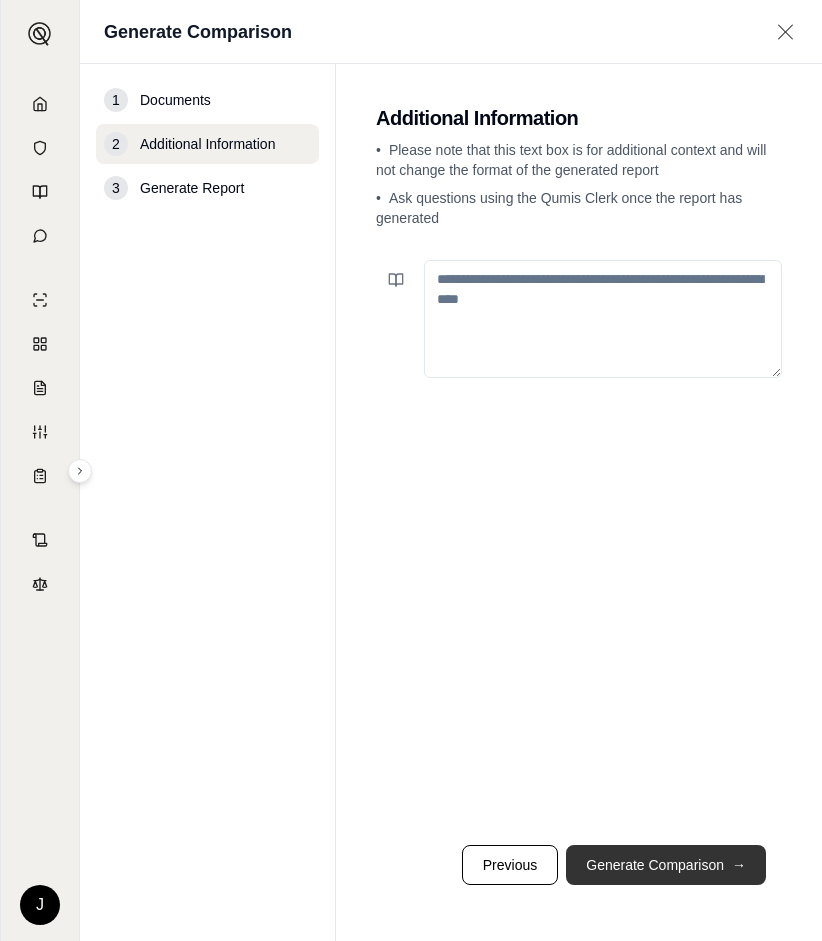 click on "Generate Comparison →" at bounding box center [666, 865] 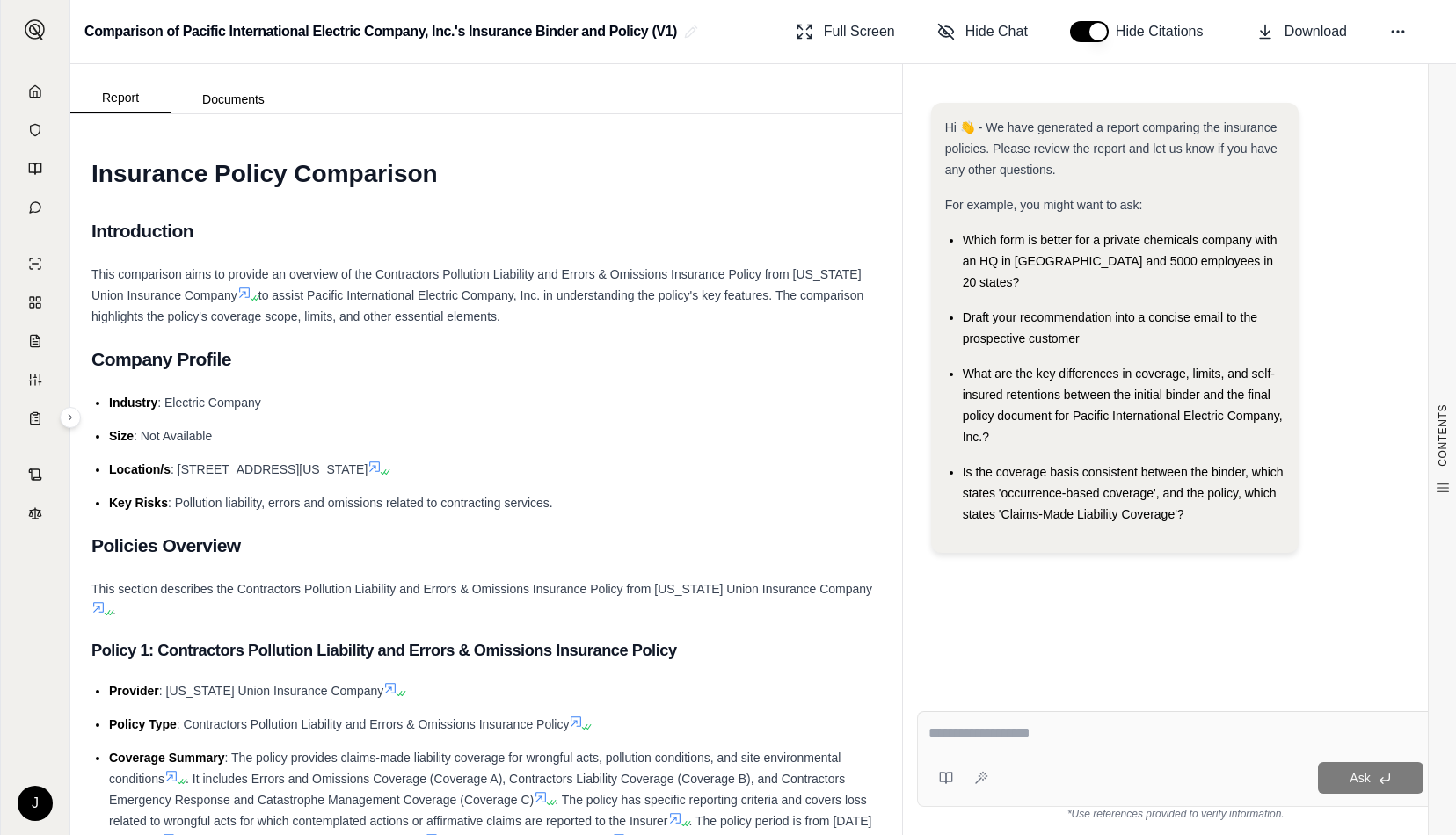 scroll, scrollTop: 0, scrollLeft: 0, axis: both 